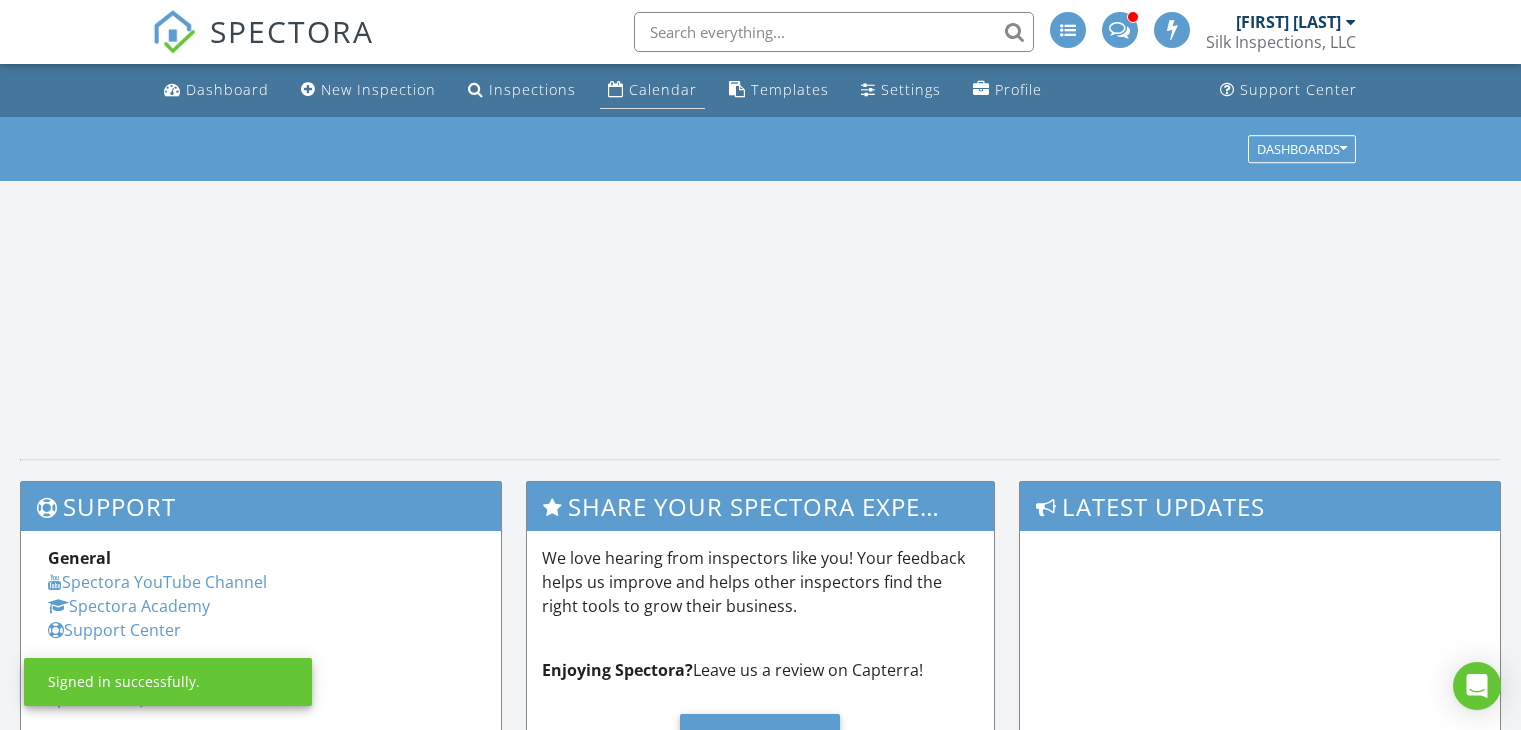 scroll, scrollTop: 0, scrollLeft: 0, axis: both 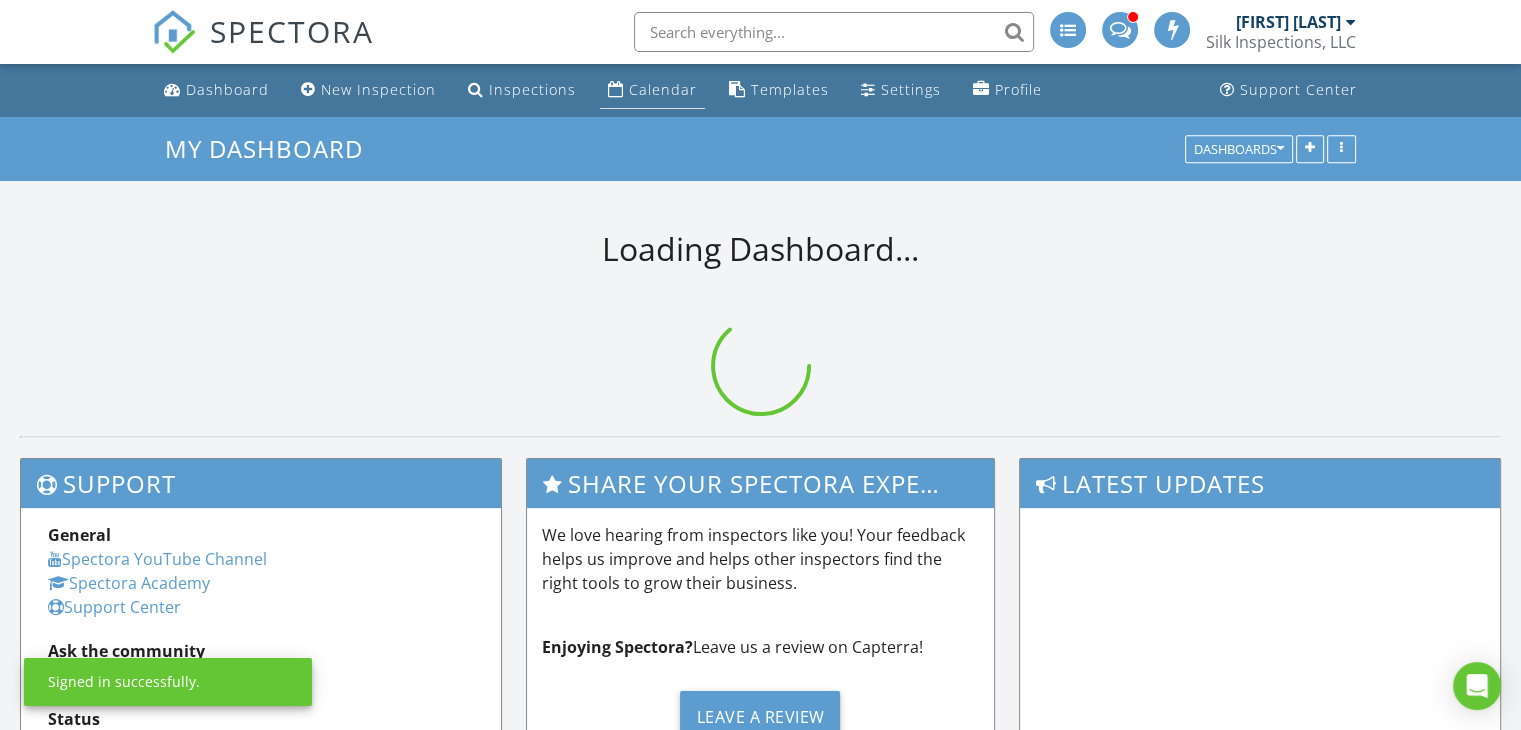 click on "Calendar" at bounding box center (663, 89) 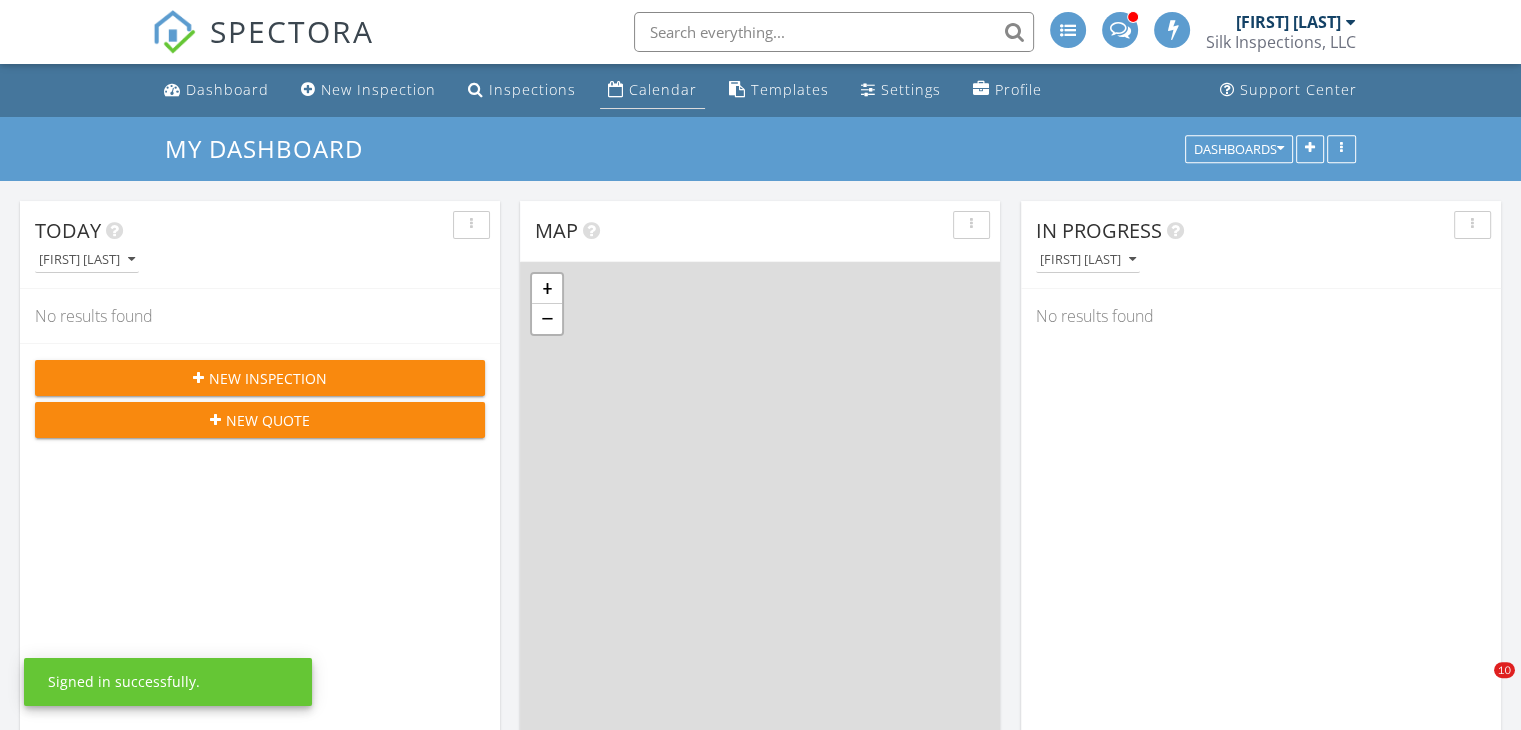 scroll, scrollTop: 9, scrollLeft: 10, axis: both 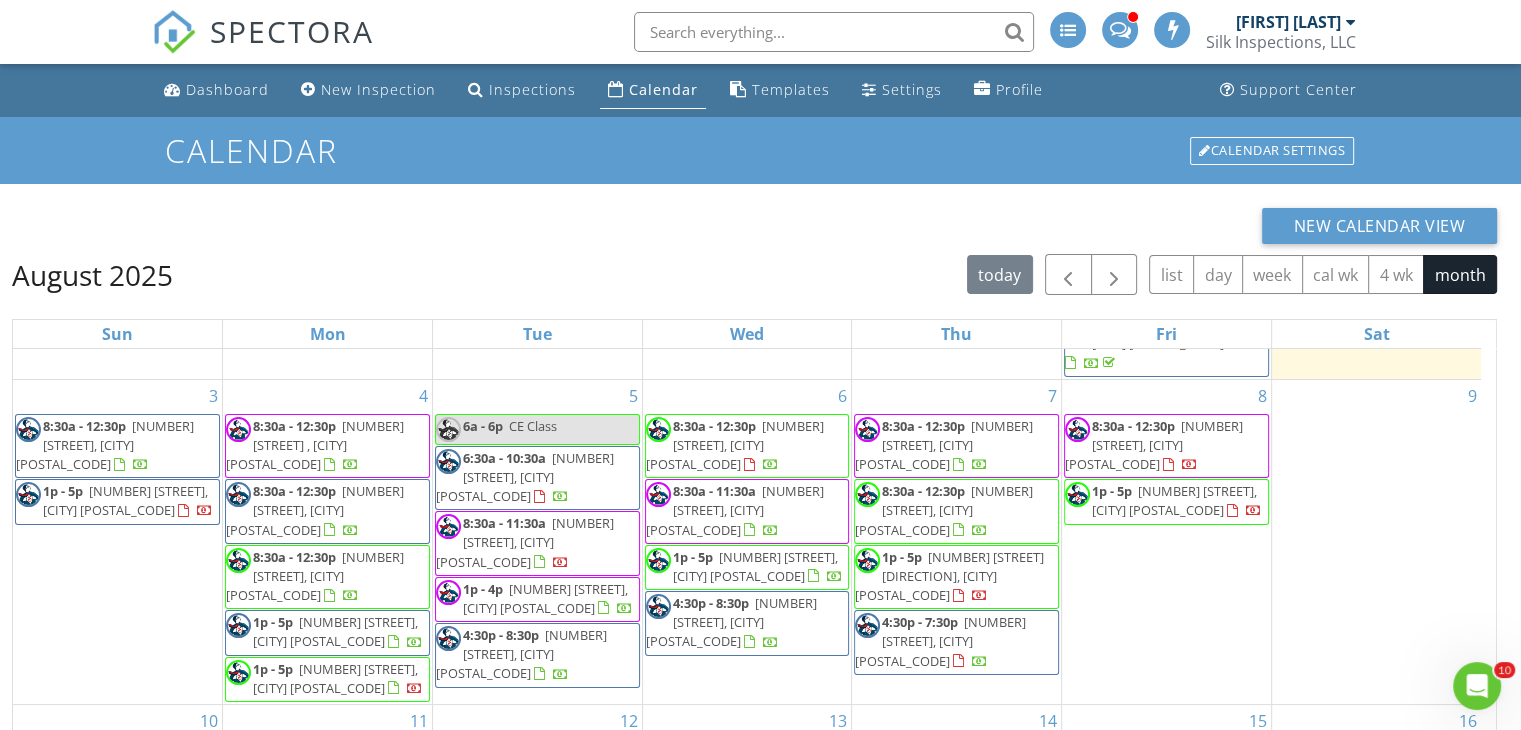 click on "[NUMBER] [STREET], [CITY] [POSTAL_CODE]" at bounding box center [1174, 500] 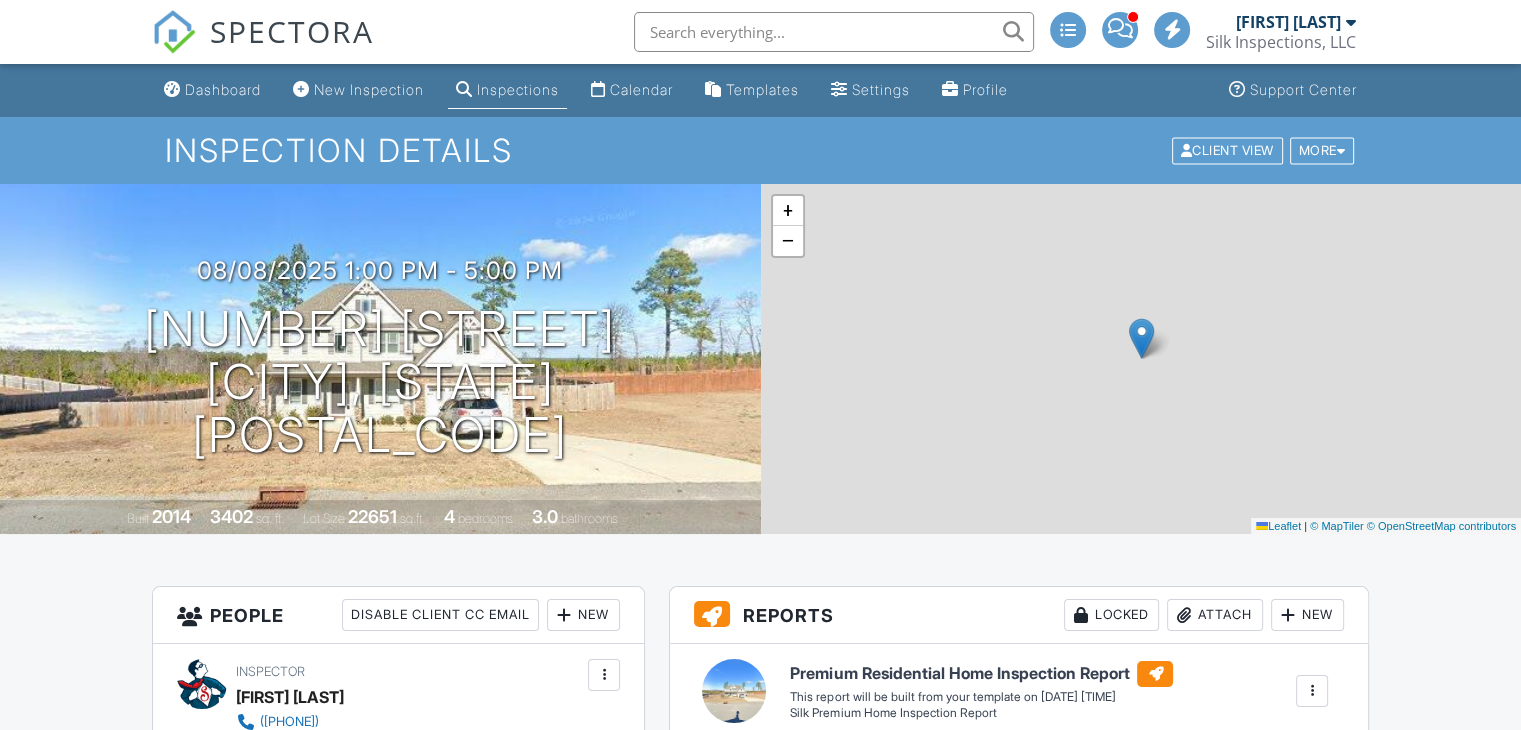 scroll, scrollTop: 1000, scrollLeft: 0, axis: vertical 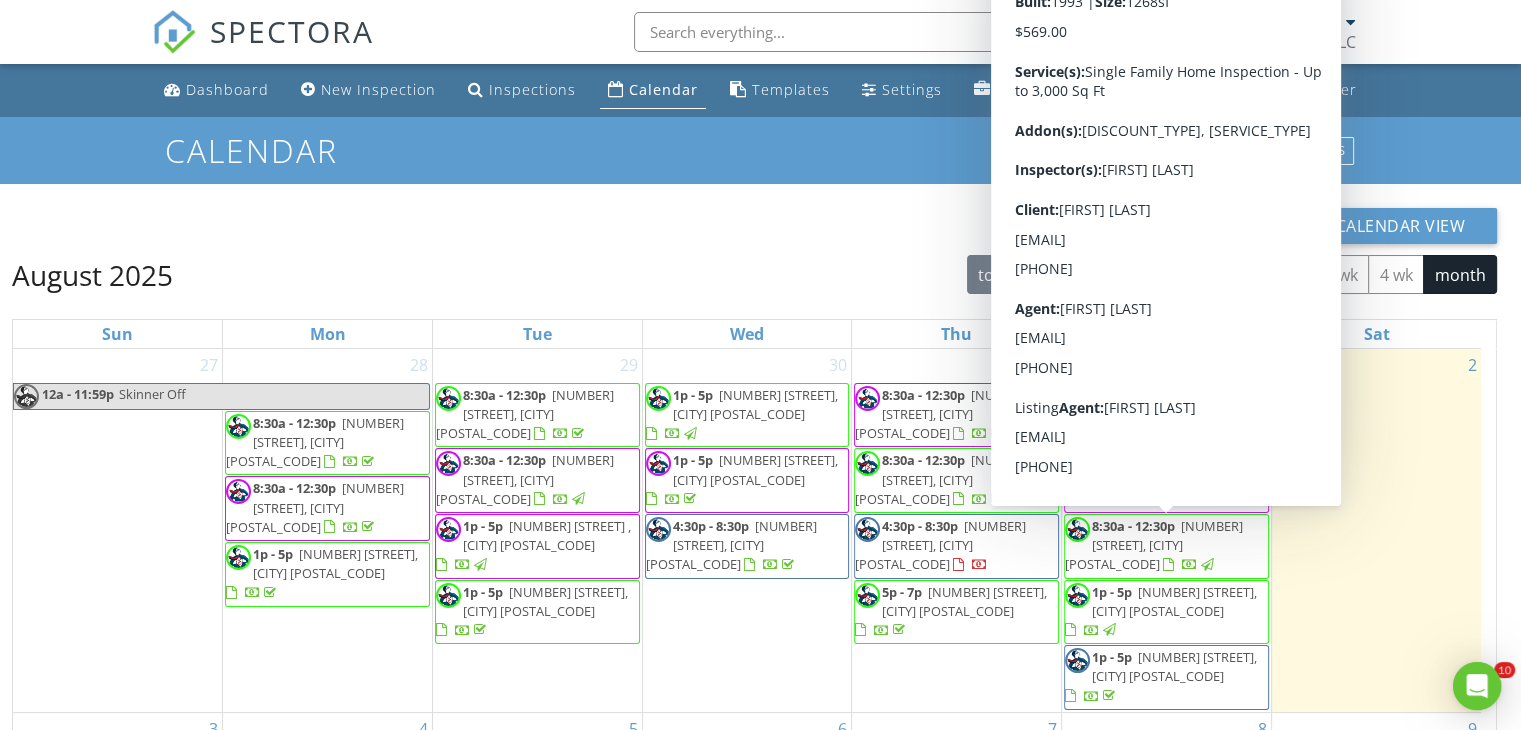 click on "8:30a - 12:30p
436 Randolph Ave, Fayetteville 28311" at bounding box center (1166, 546) 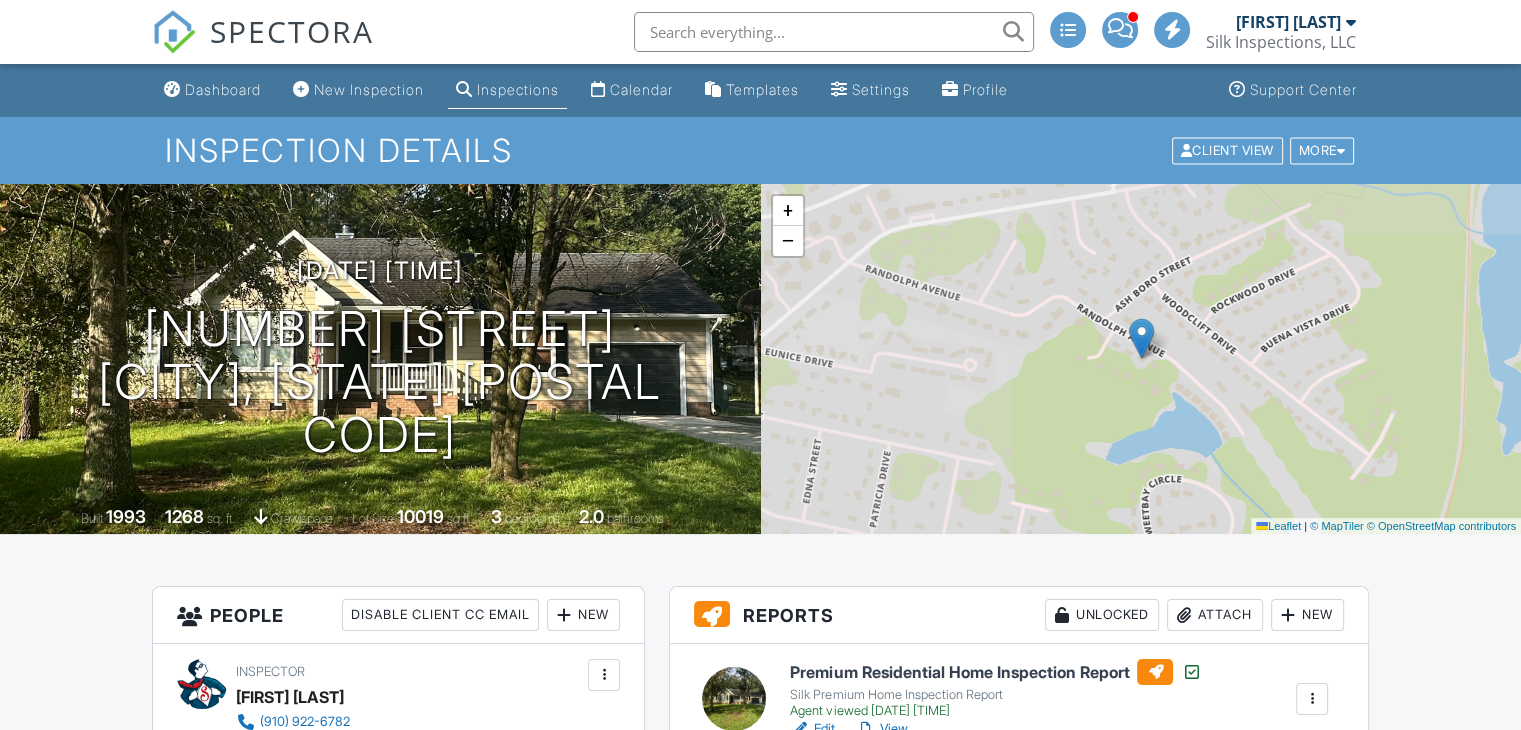 scroll, scrollTop: 1100, scrollLeft: 0, axis: vertical 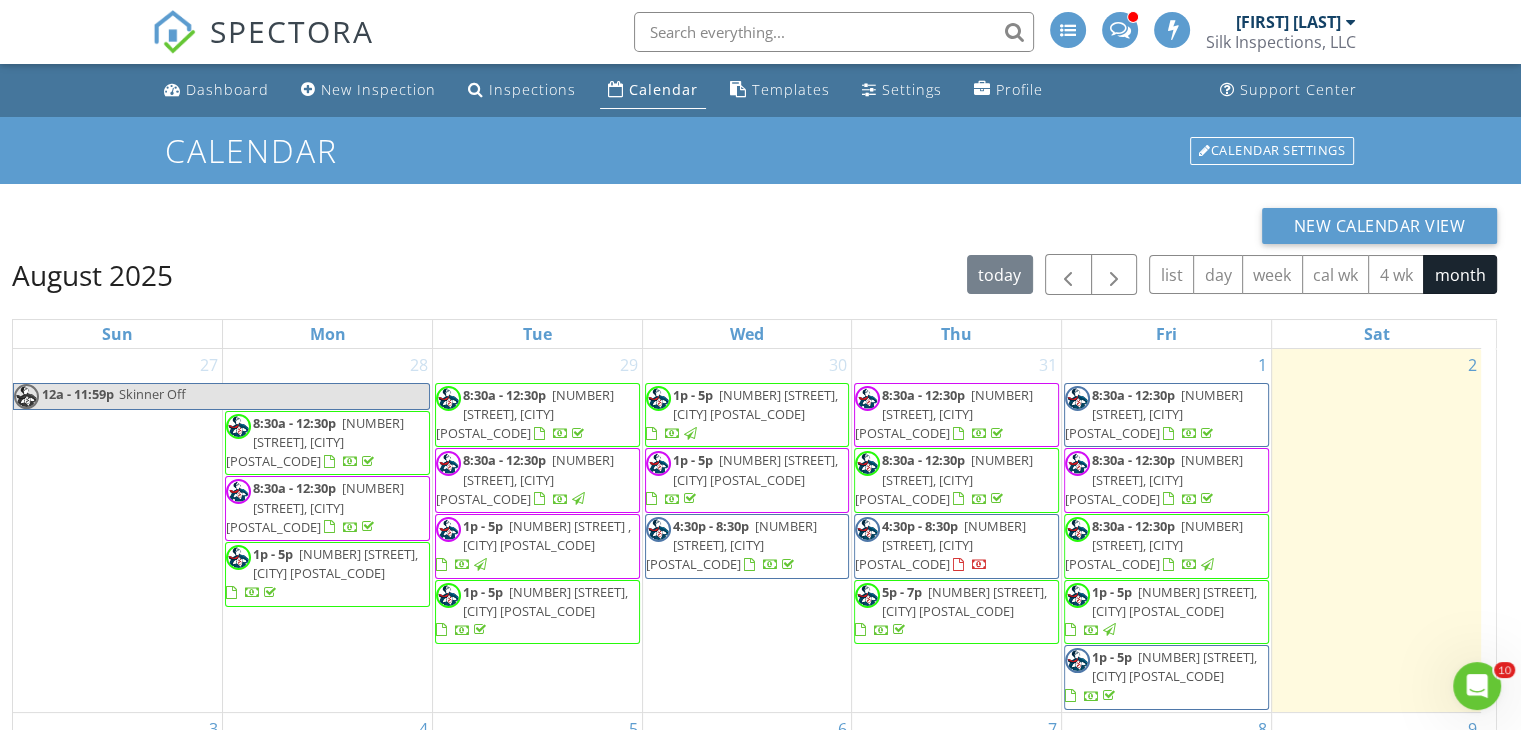 click on "[NUMBER] [STREET], [CITY] [POSTAL_CODE]" at bounding box center [1174, 601] 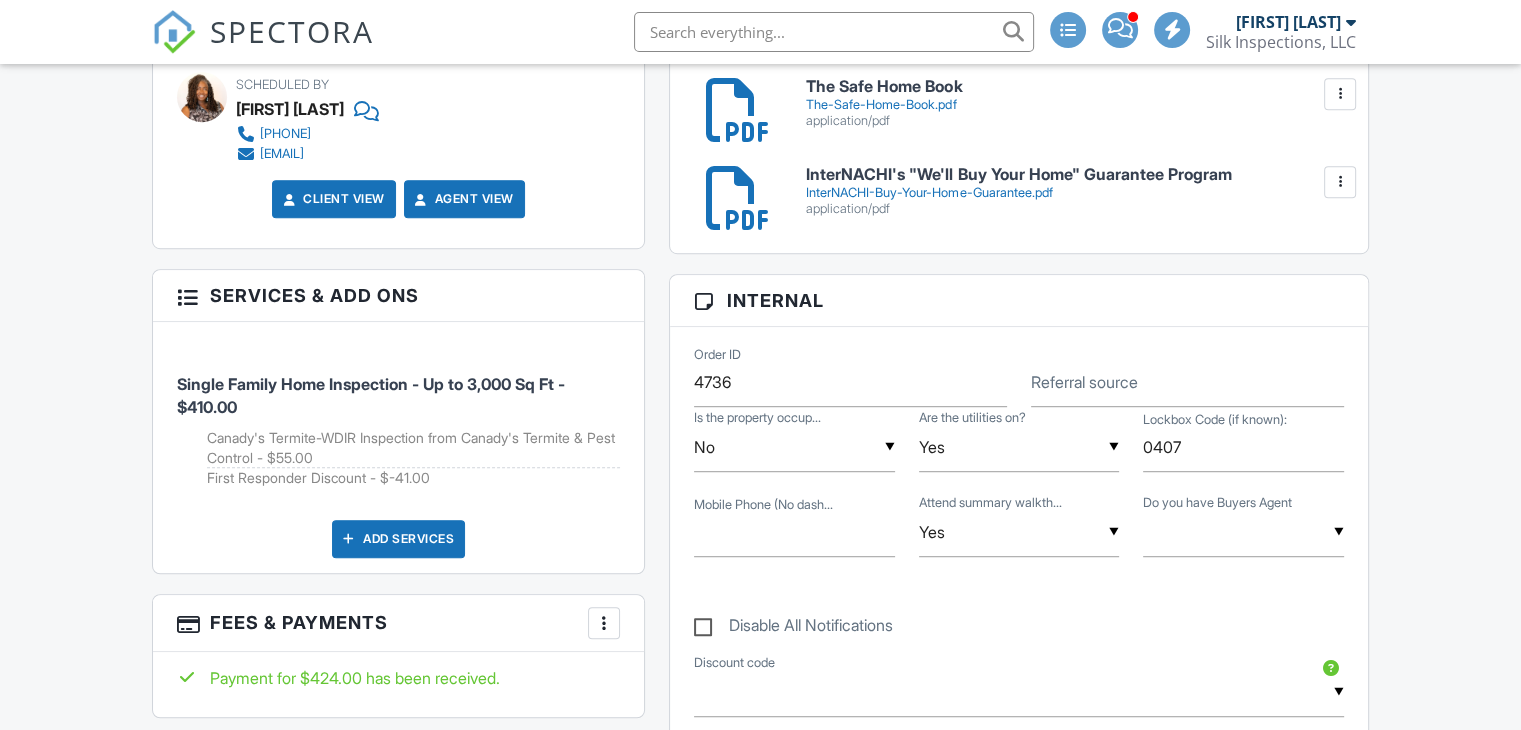 scroll, scrollTop: 1100, scrollLeft: 0, axis: vertical 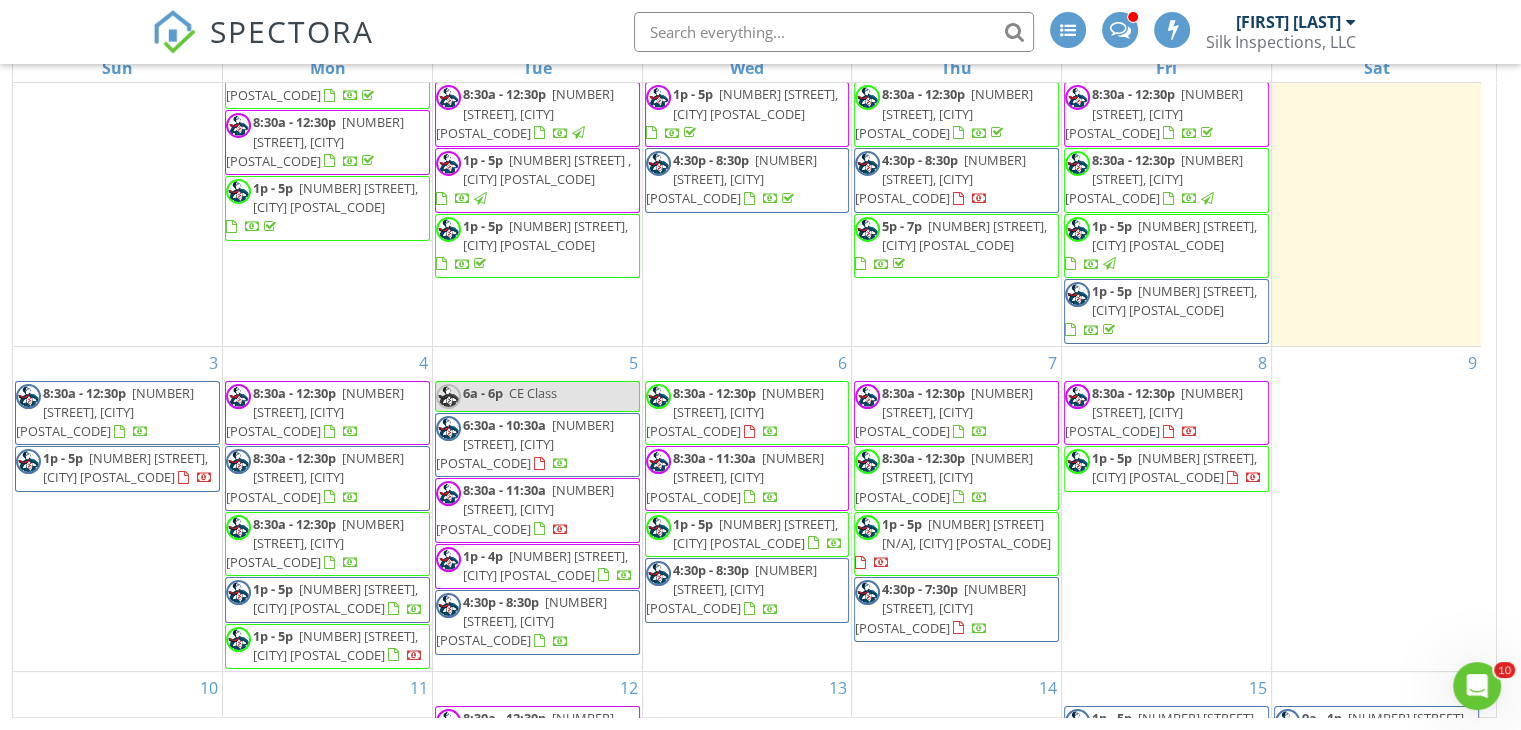 click on "[NUMBER] [STREET], [CITY] [POSTAL_CODE]" at bounding box center (315, 543) 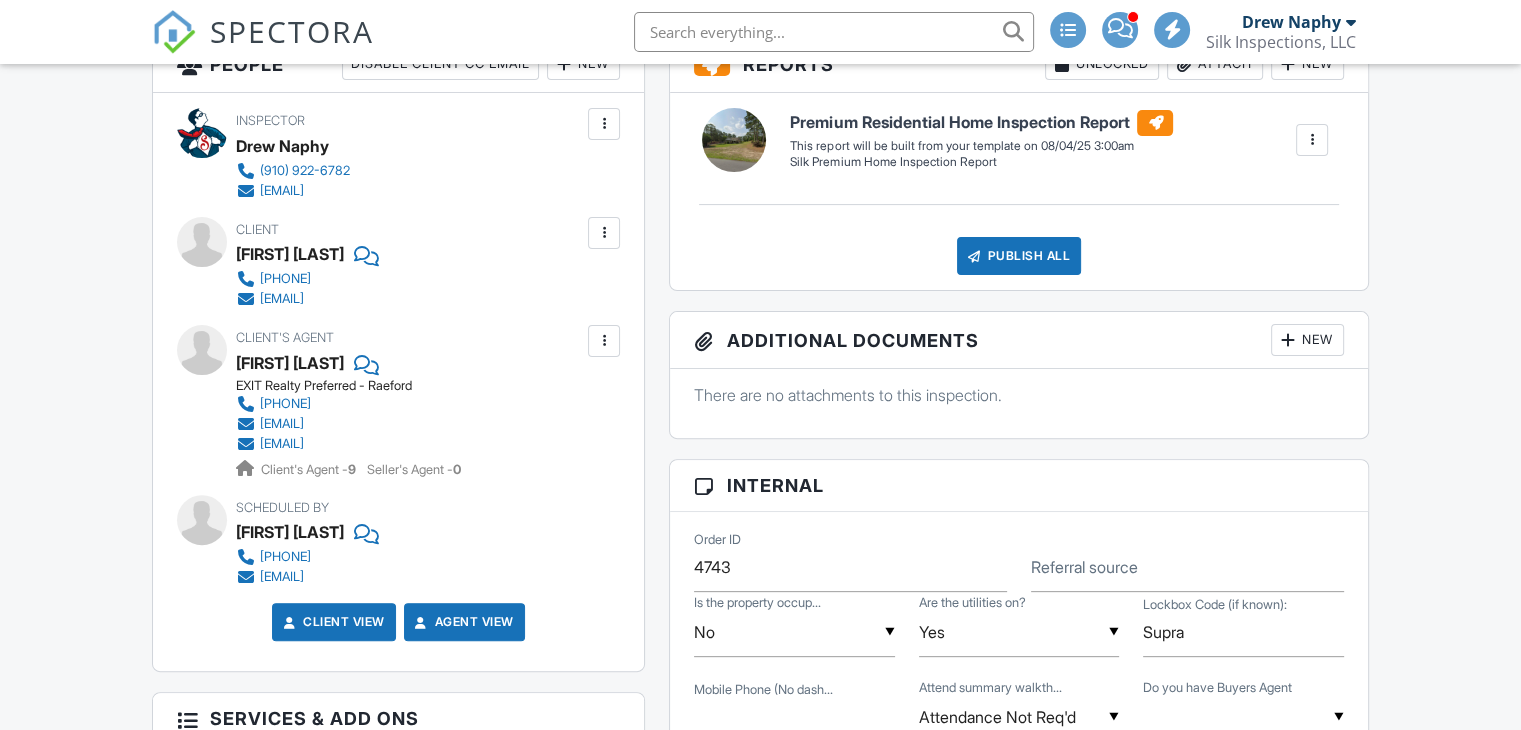 scroll, scrollTop: 600, scrollLeft: 0, axis: vertical 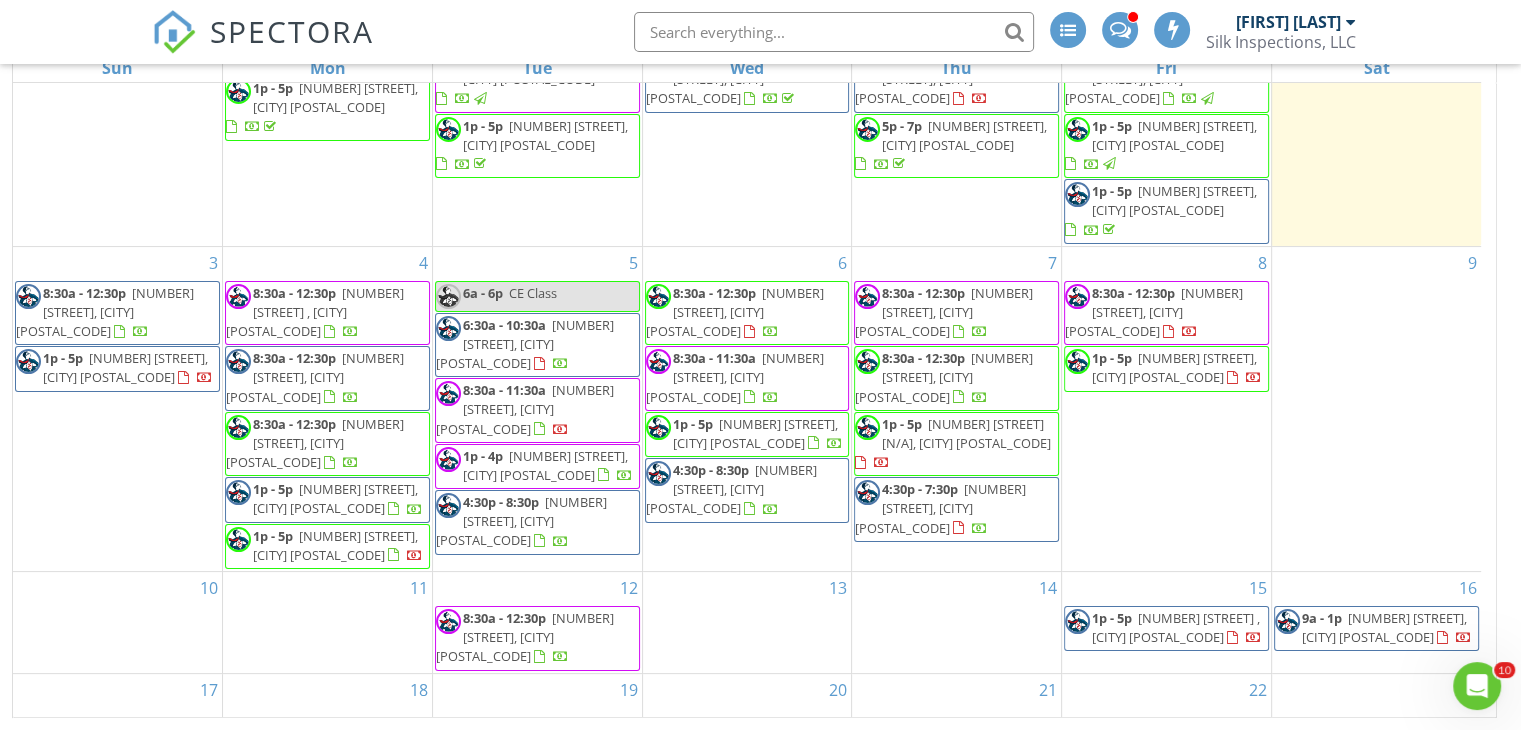 click on "6815 Radial Dr, Fayetteville 28311" at bounding box center [335, 545] 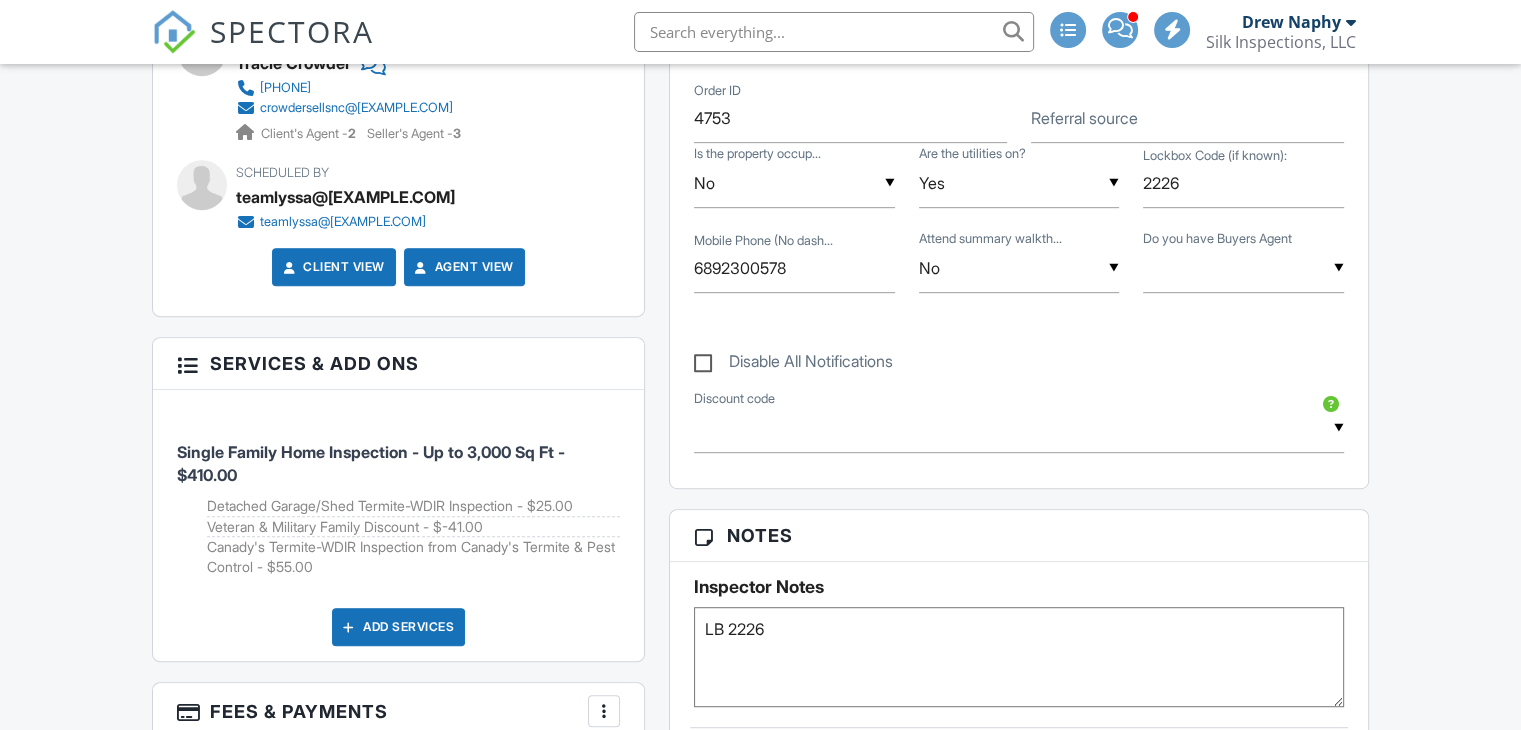 scroll, scrollTop: 1700, scrollLeft: 0, axis: vertical 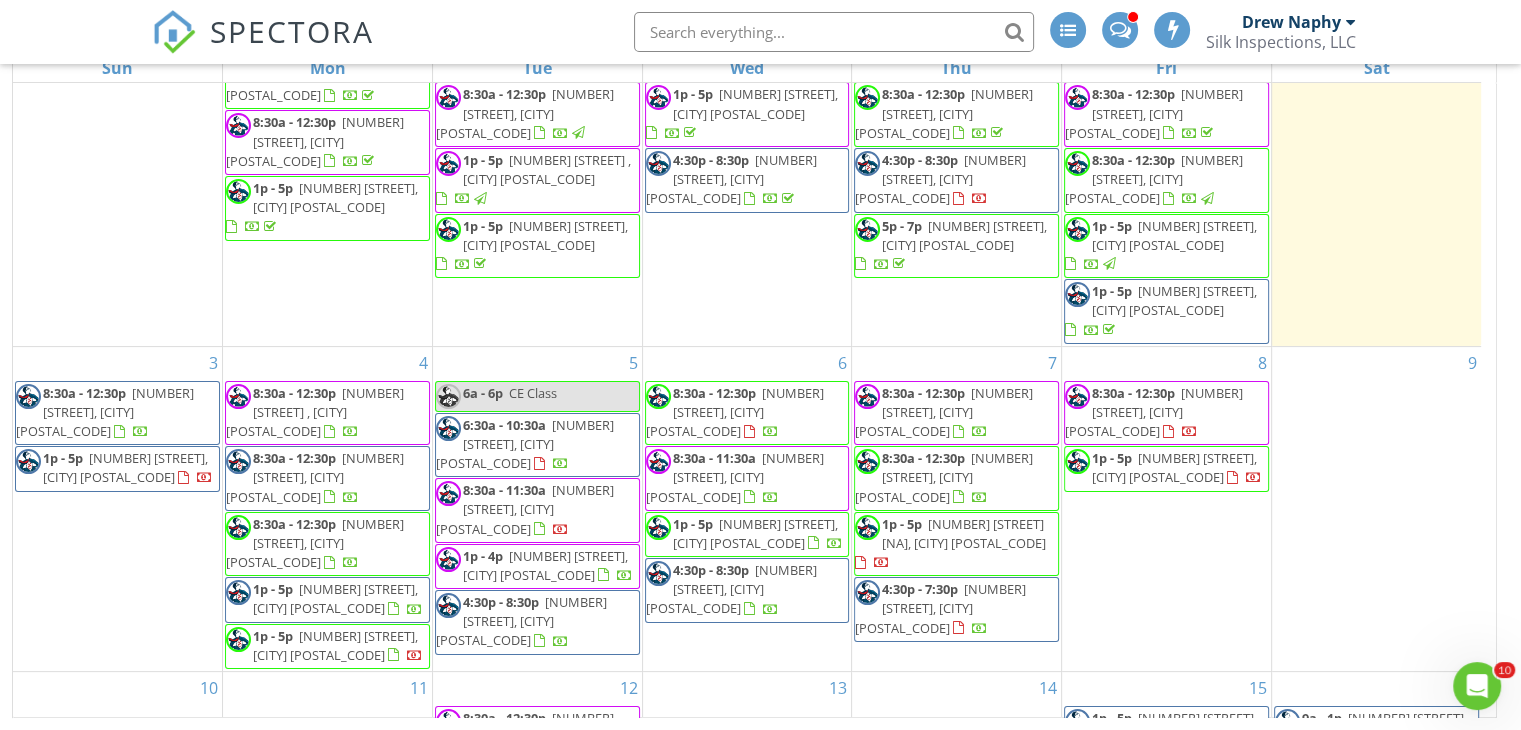 click on "[NUMBER] [STREET], [CITY] [POSTAL_CODE]" at bounding box center [735, 412] 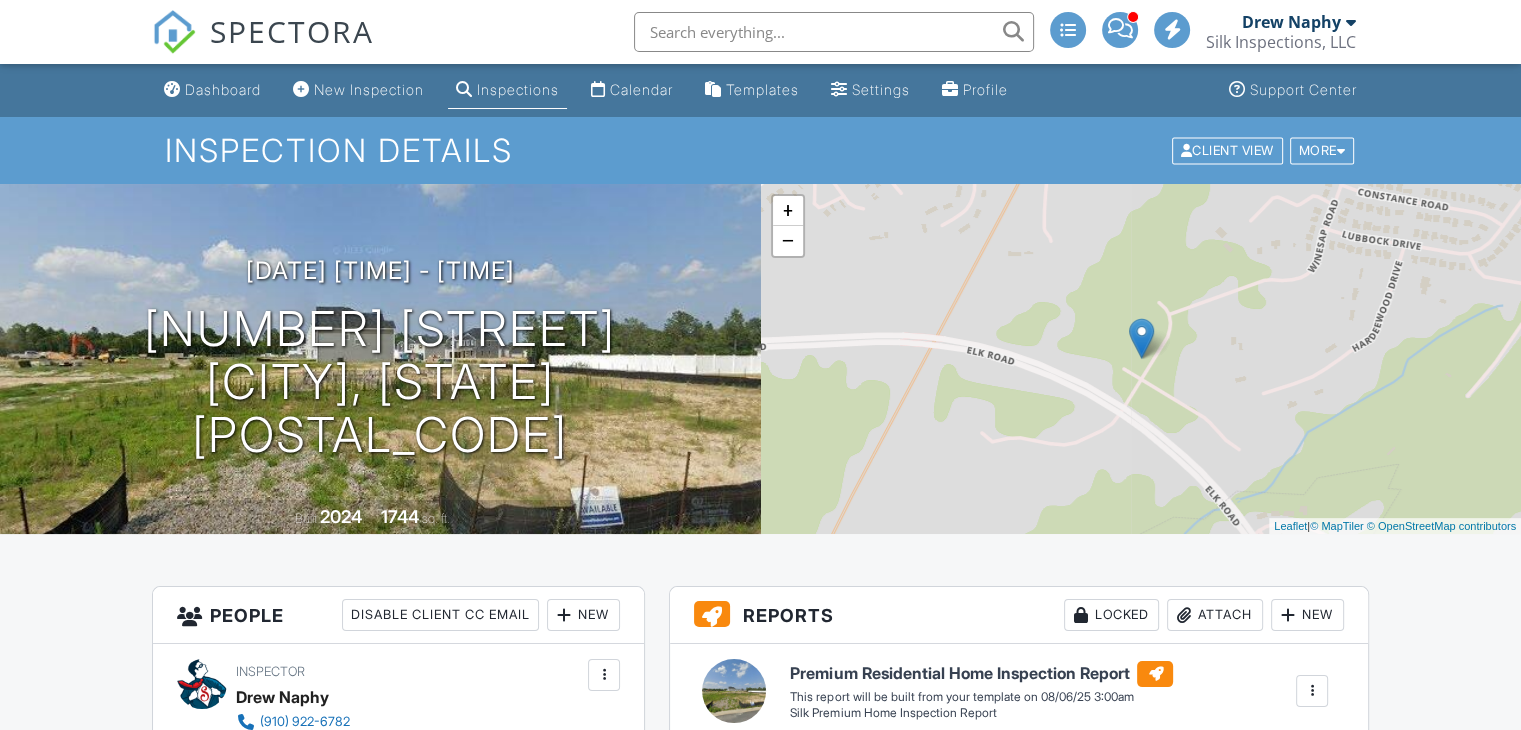 scroll, scrollTop: 1100, scrollLeft: 0, axis: vertical 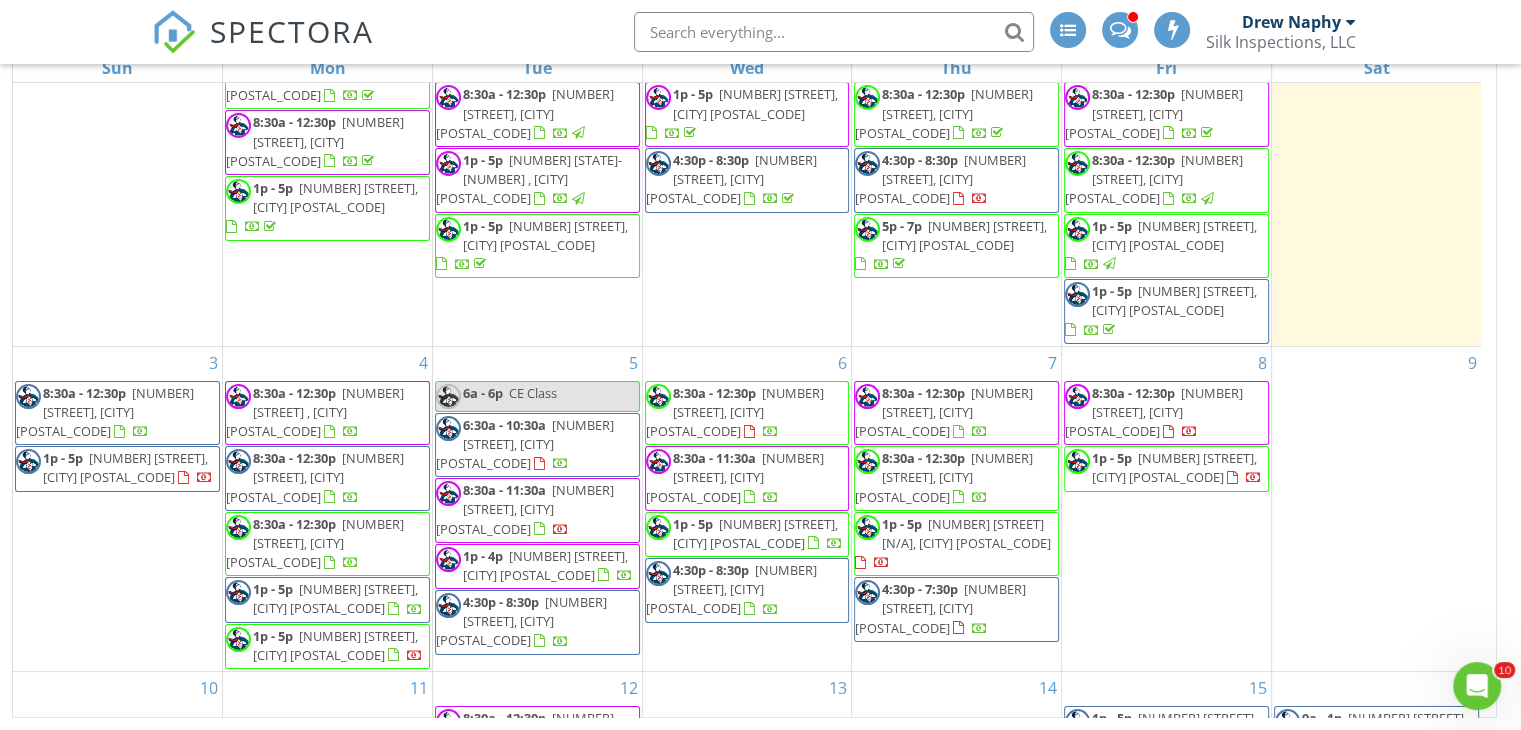 click on "1001 Commodore Court, Fayetteville 28312" at bounding box center (755, 533) 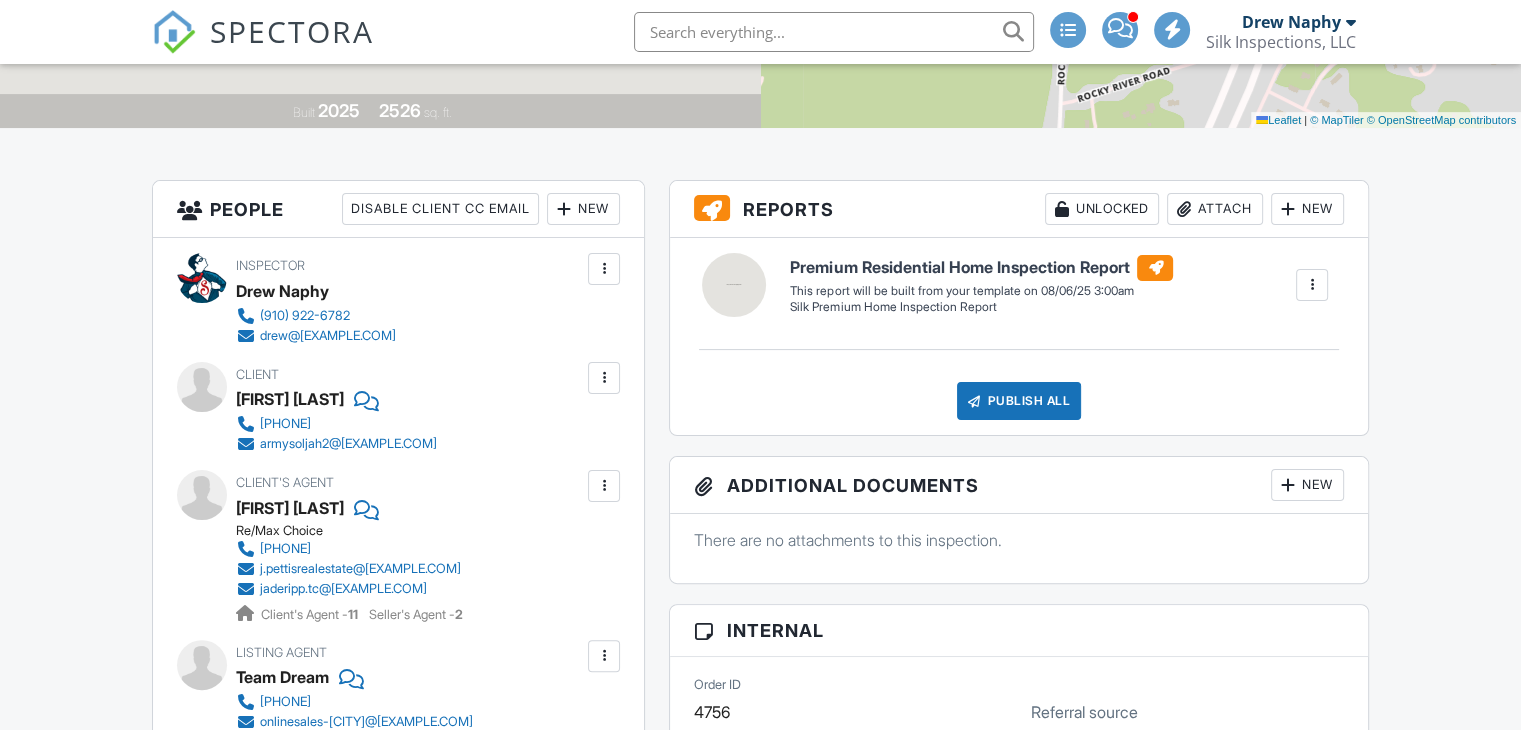 scroll, scrollTop: 1008, scrollLeft: 0, axis: vertical 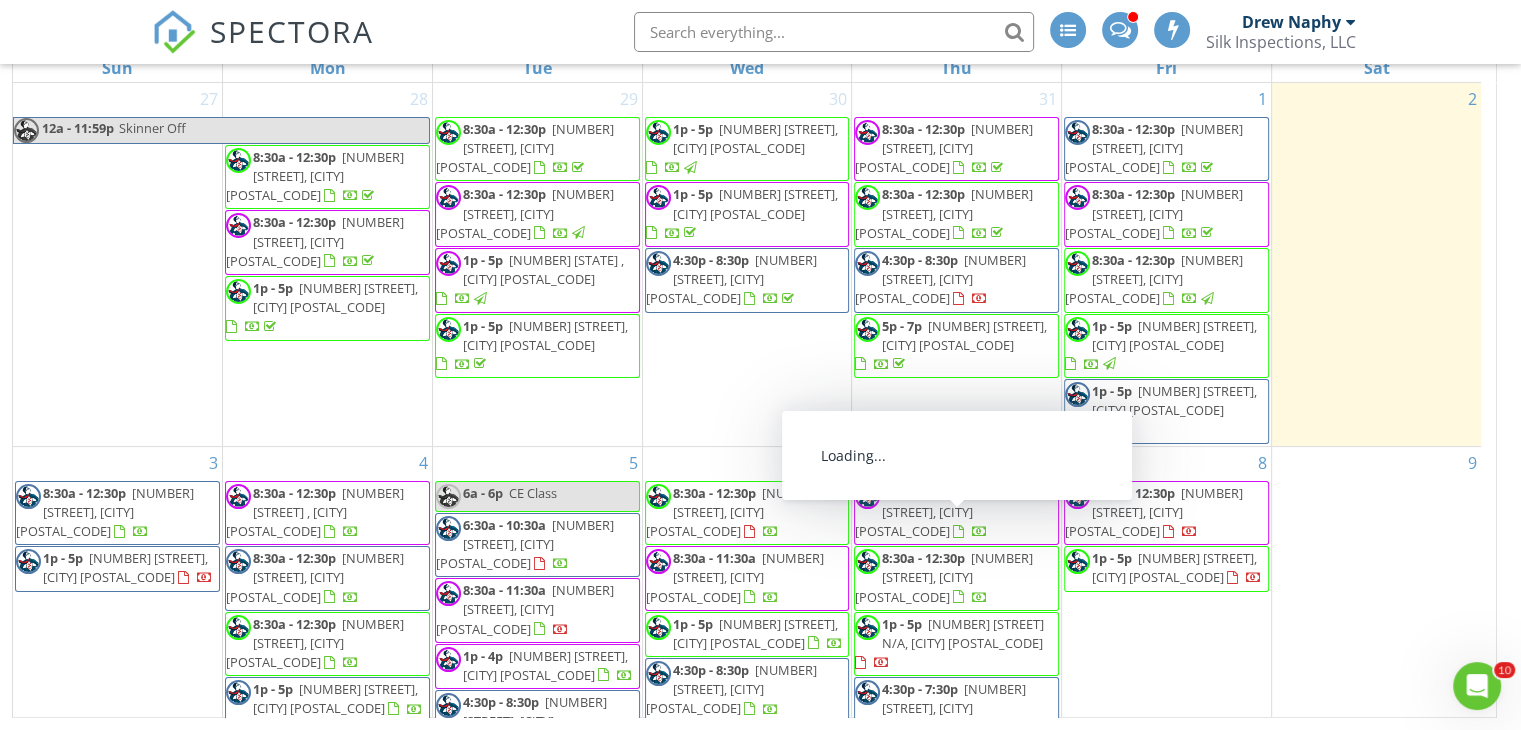 click at bounding box center [970, 598] 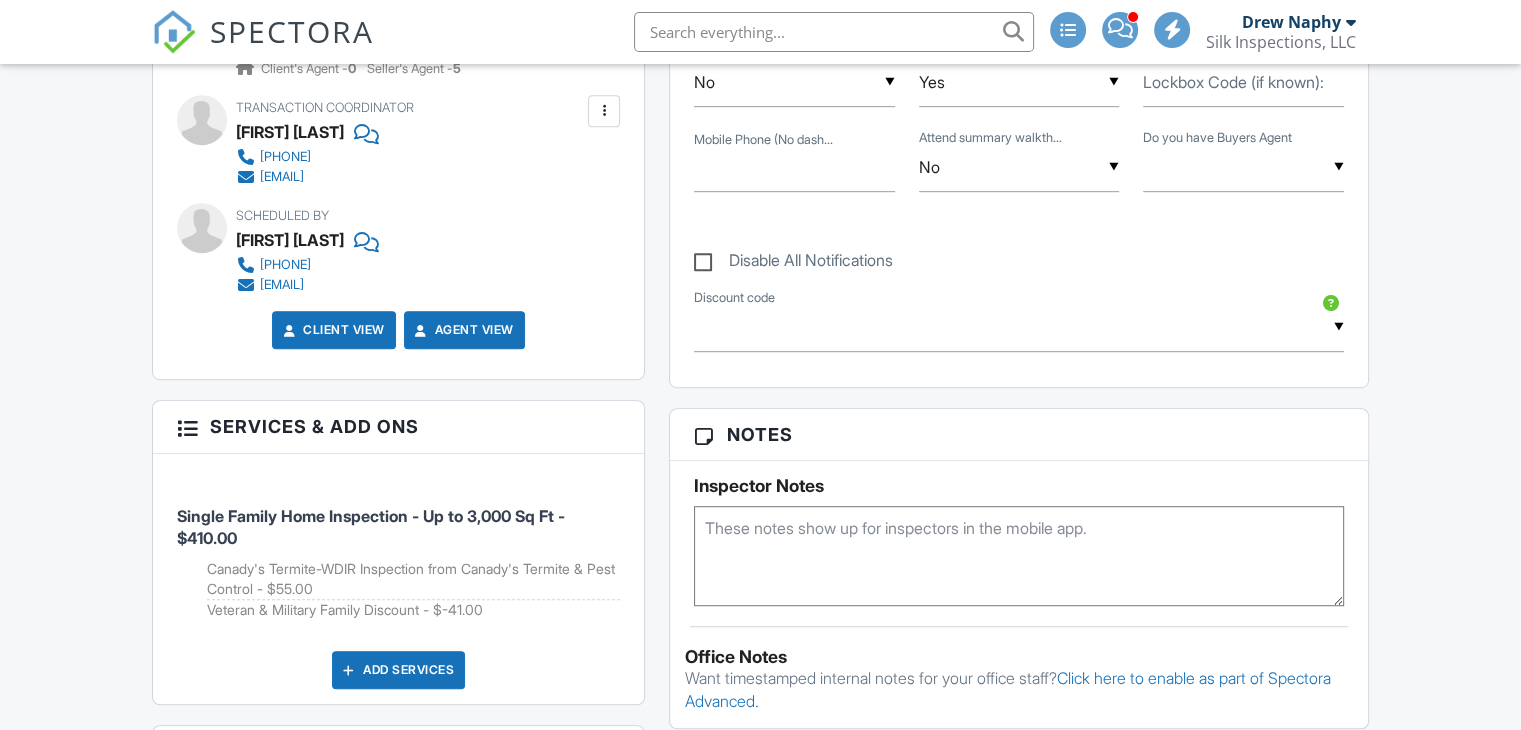 scroll, scrollTop: 1200, scrollLeft: 0, axis: vertical 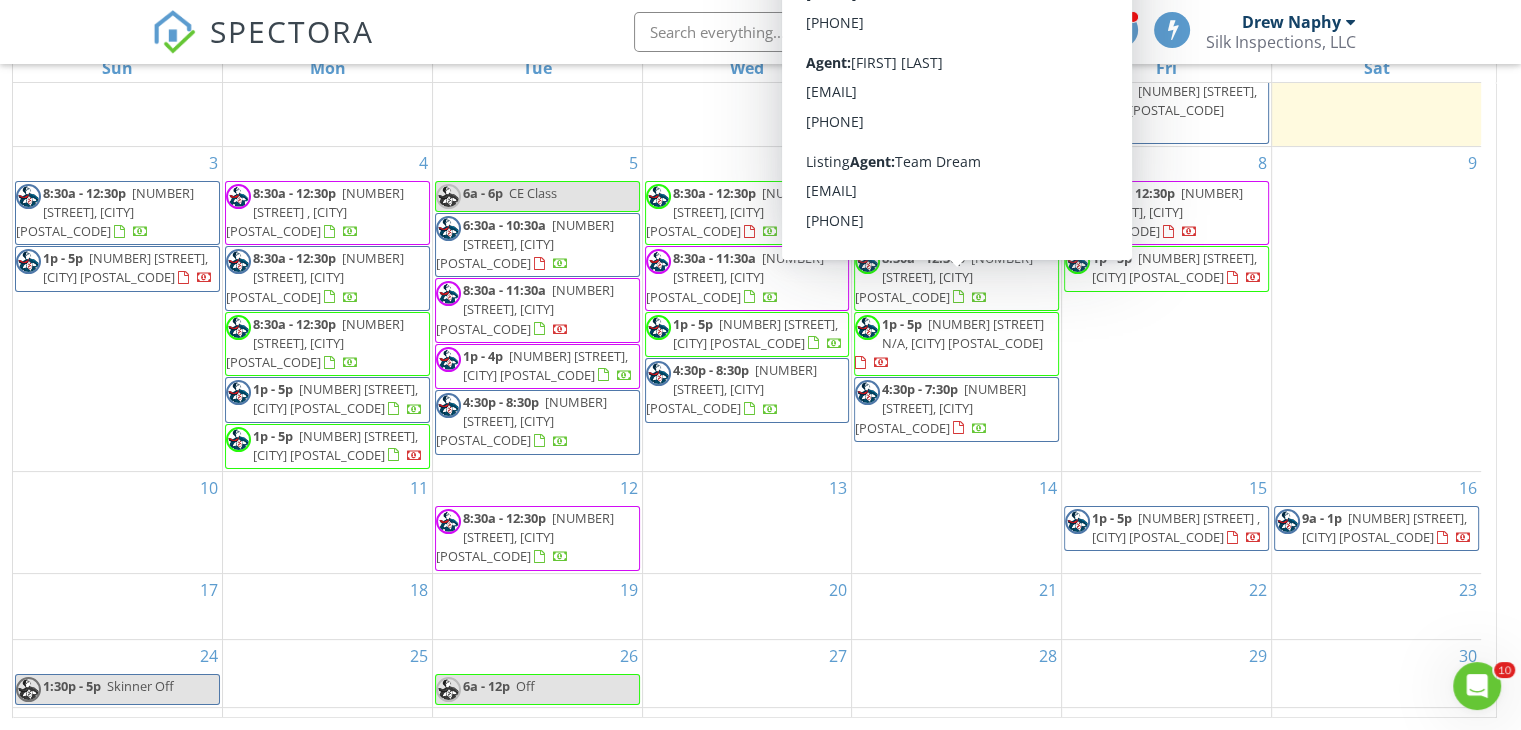 click on "526 Pinnacle Drive N/A, Raeford  28376" at bounding box center [963, 333] 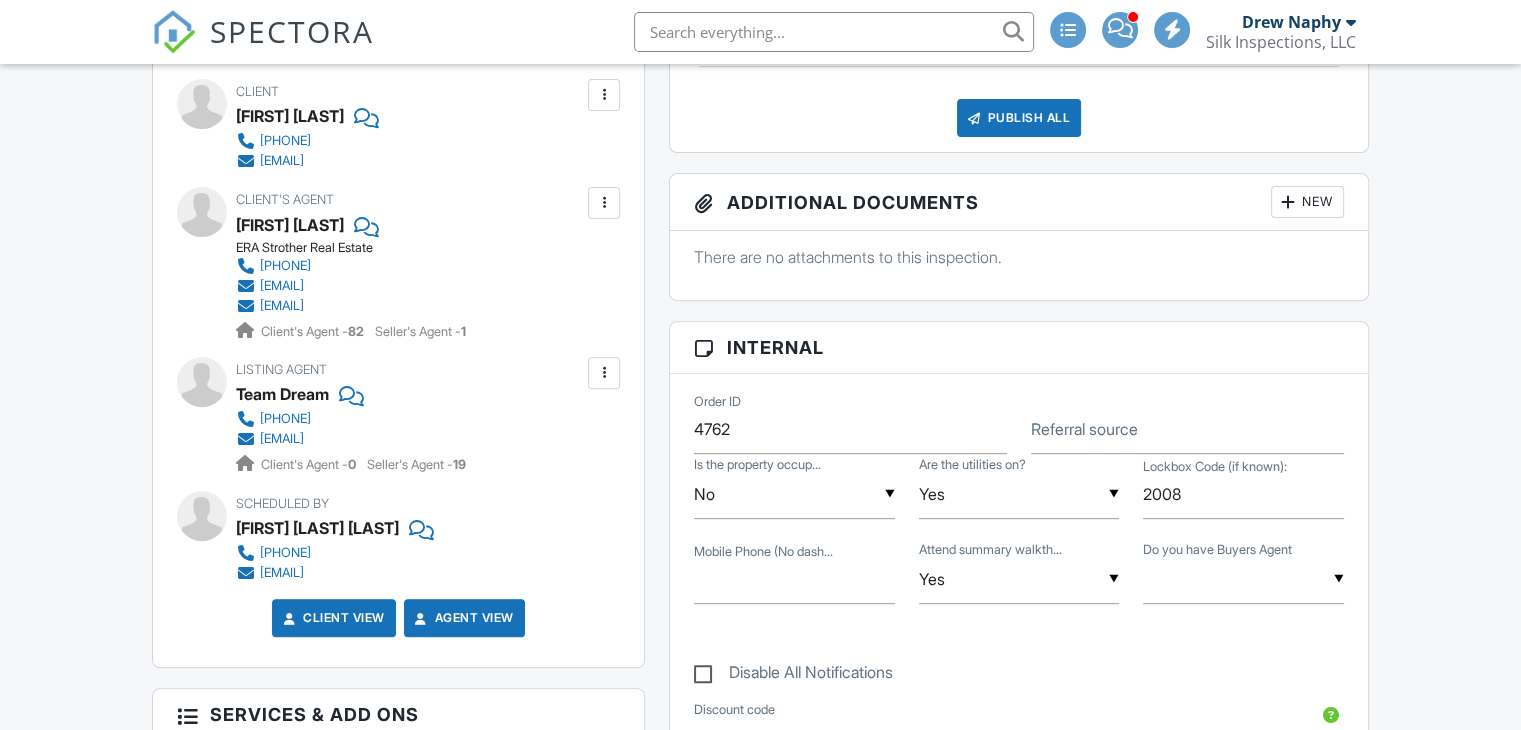 scroll, scrollTop: 1097, scrollLeft: 0, axis: vertical 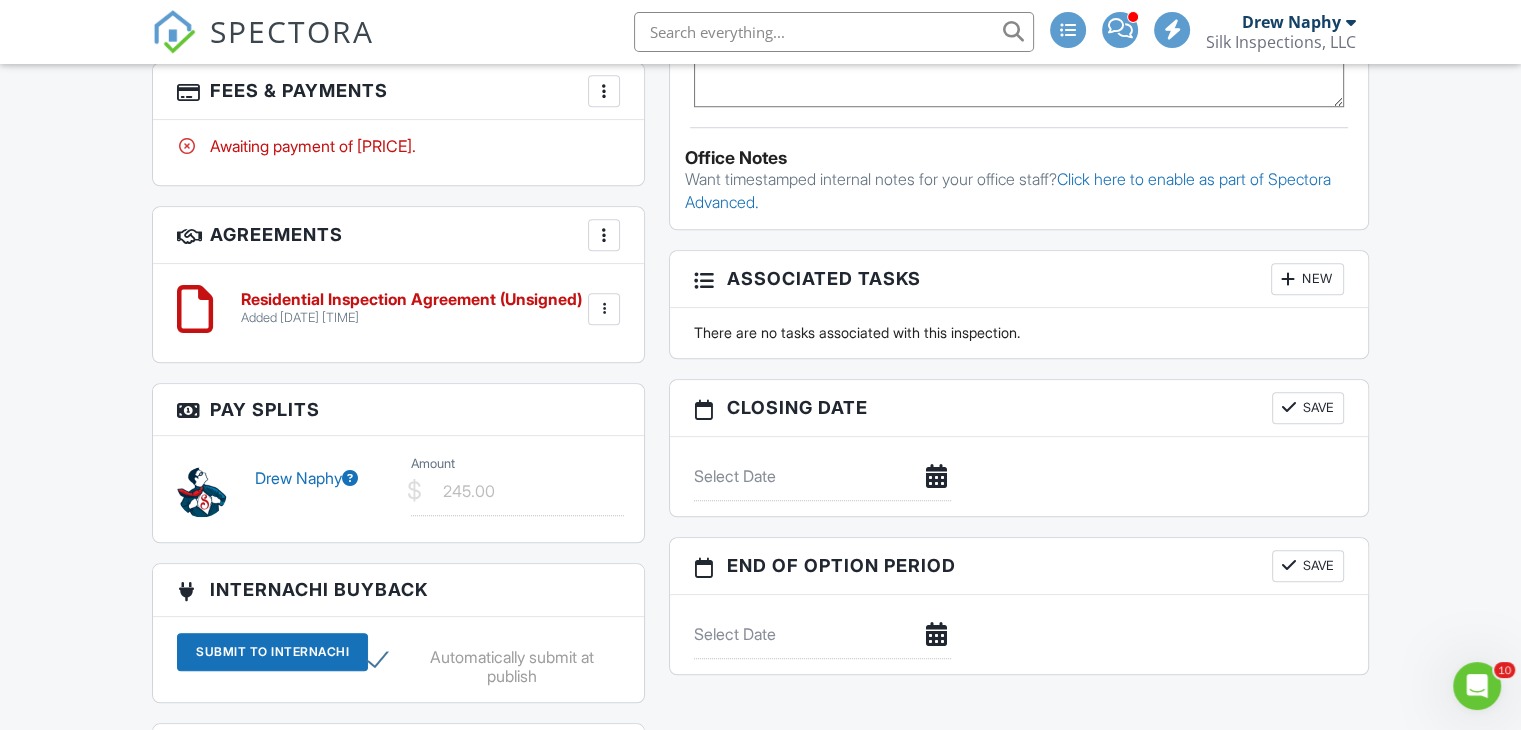 click at bounding box center [1119, 28] 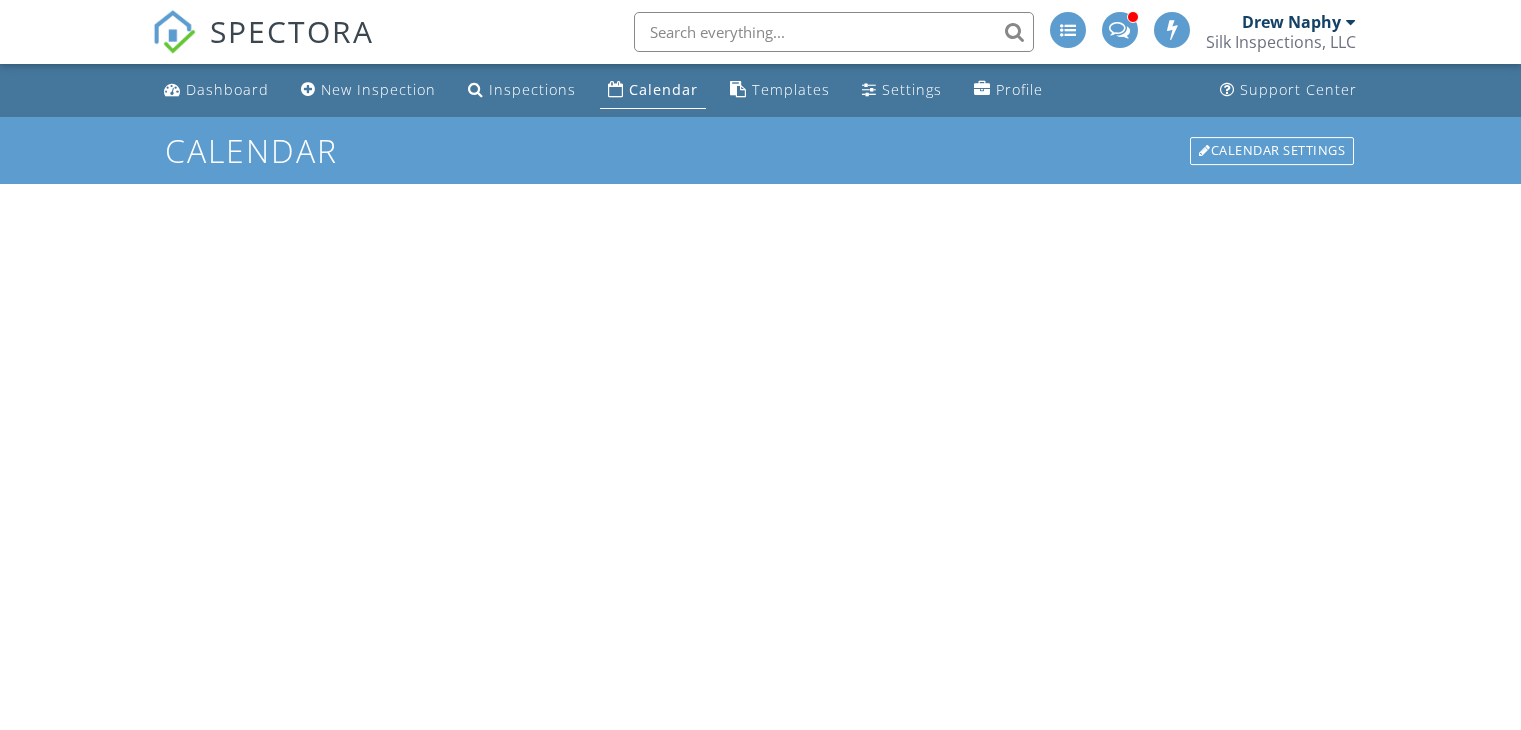 scroll, scrollTop: 0, scrollLeft: 0, axis: both 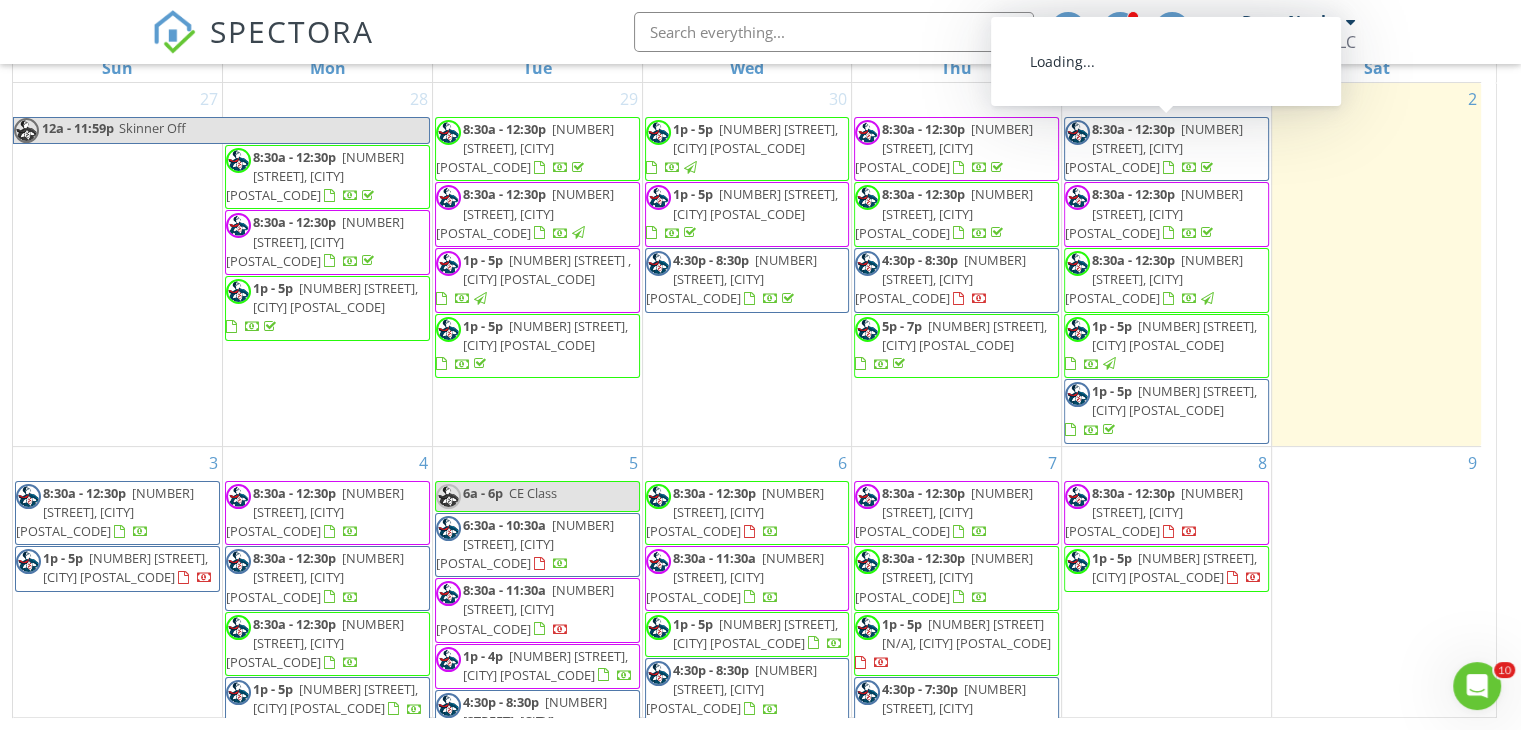 click at bounding box center (1119, 28) 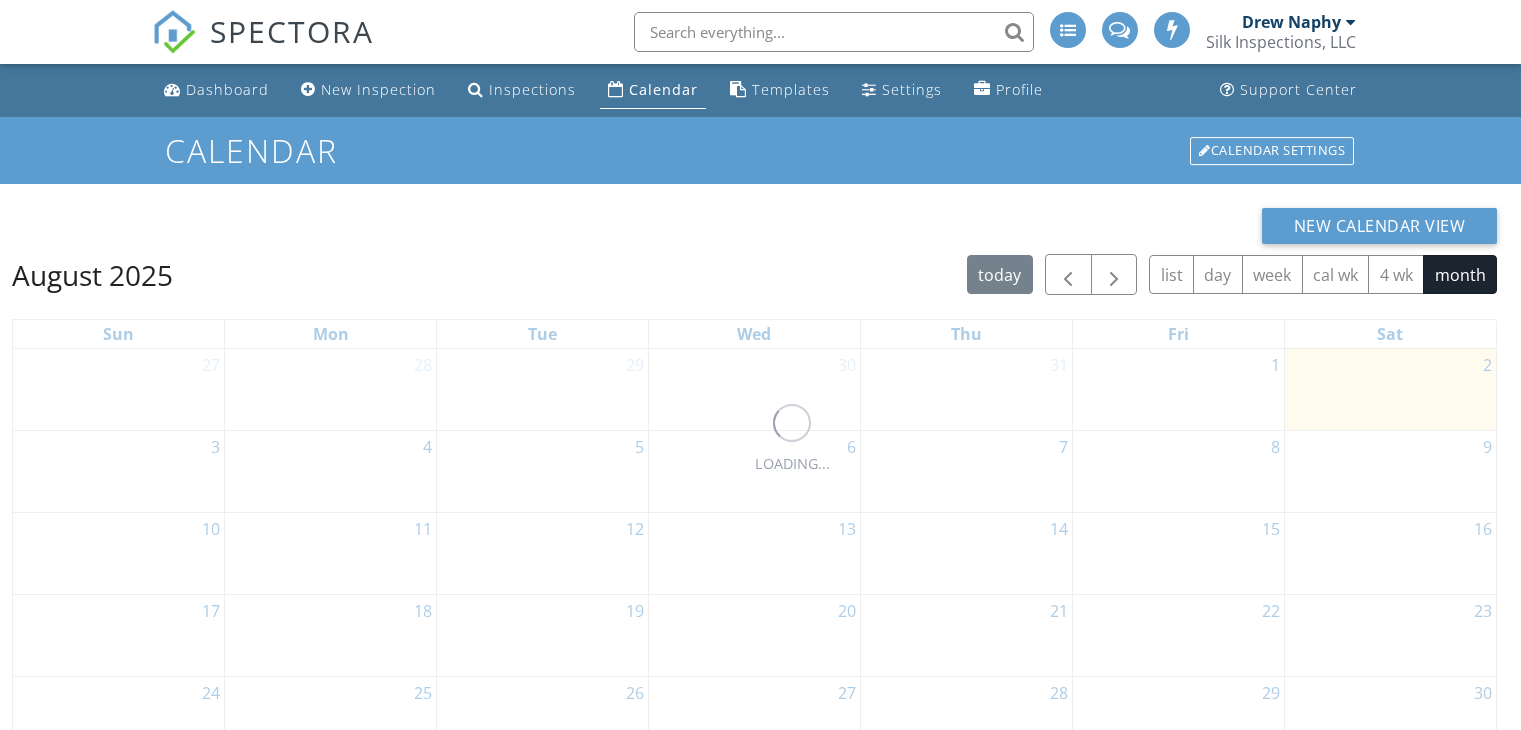 scroll, scrollTop: 0, scrollLeft: 0, axis: both 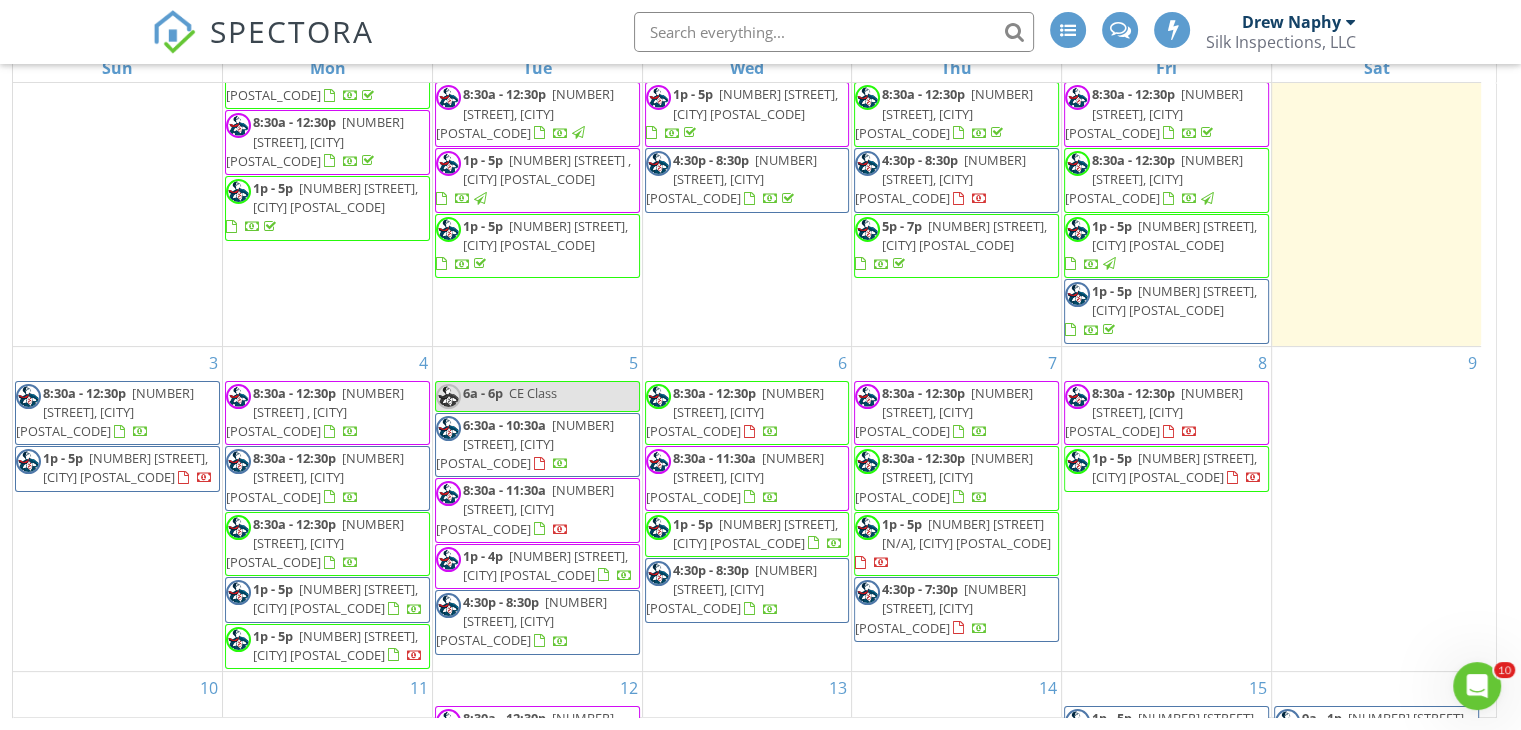 click on "1p - 5p" at bounding box center (273, 589) 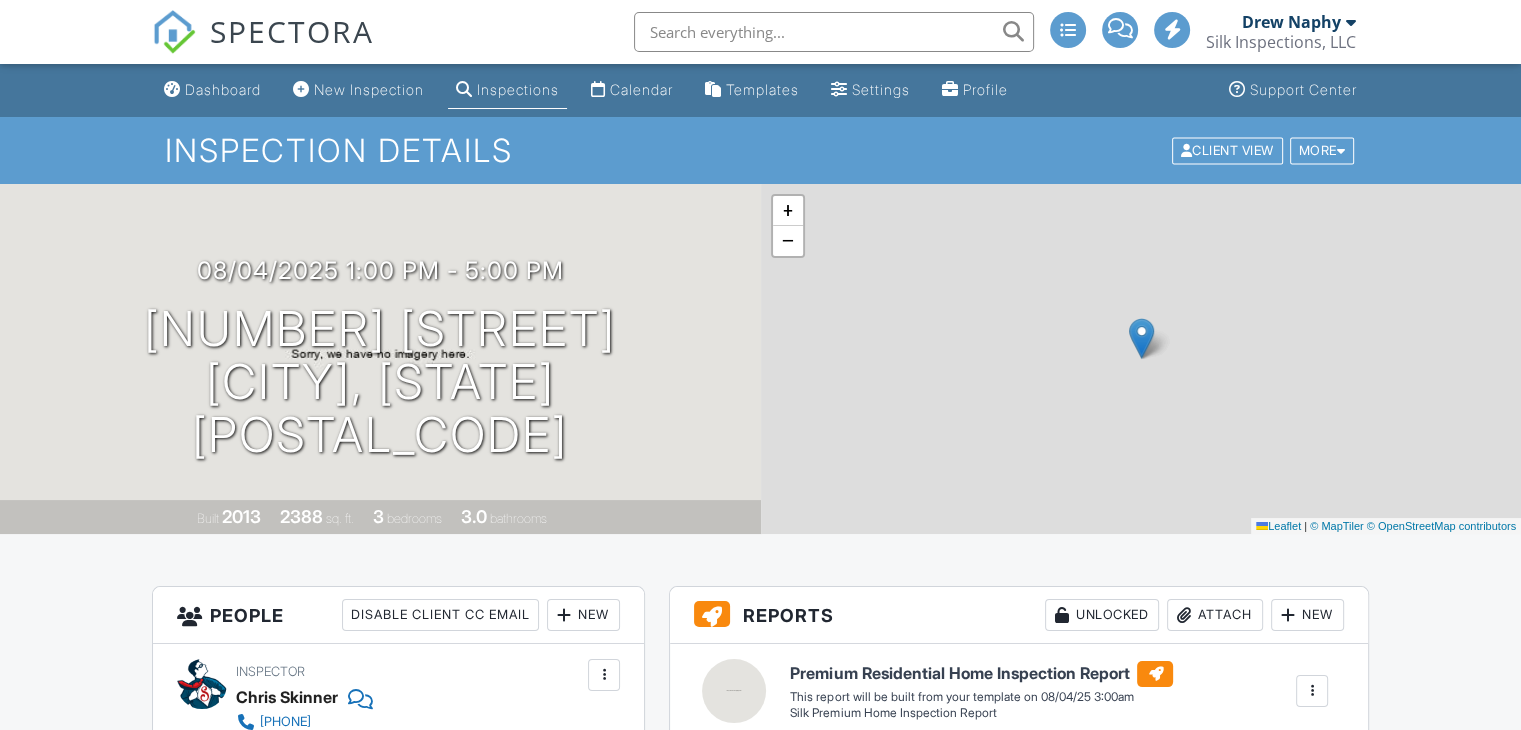 scroll, scrollTop: 600, scrollLeft: 0, axis: vertical 